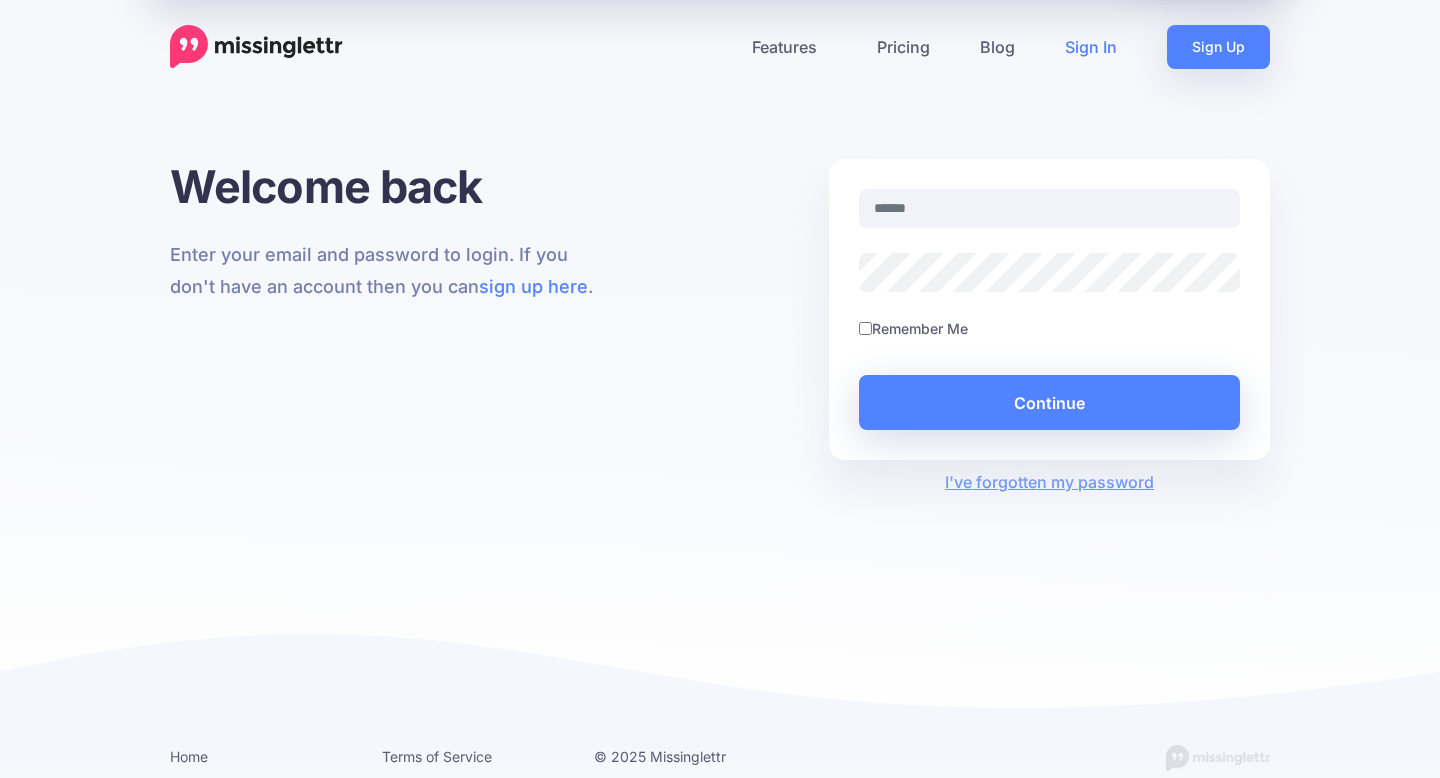 scroll, scrollTop: 0, scrollLeft: 0, axis: both 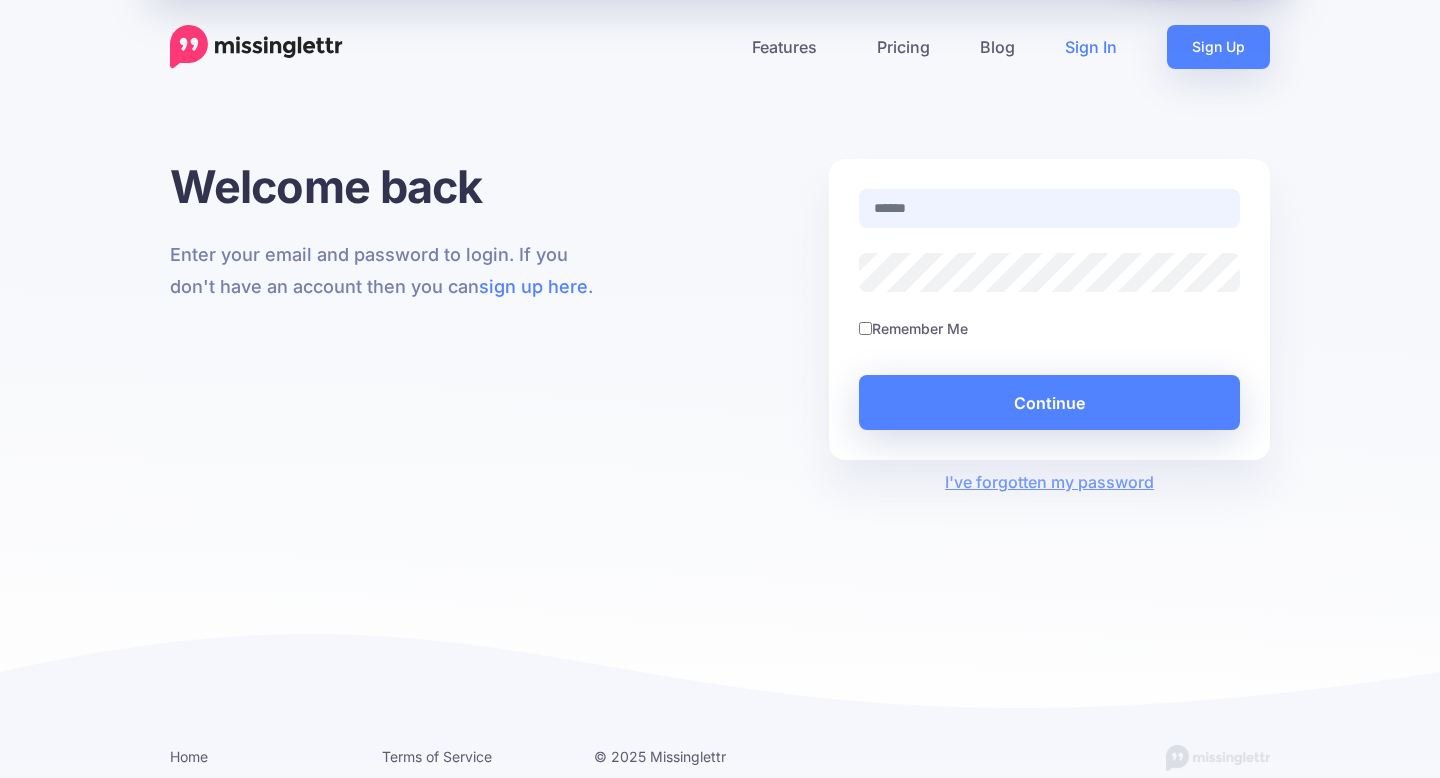type on "**********" 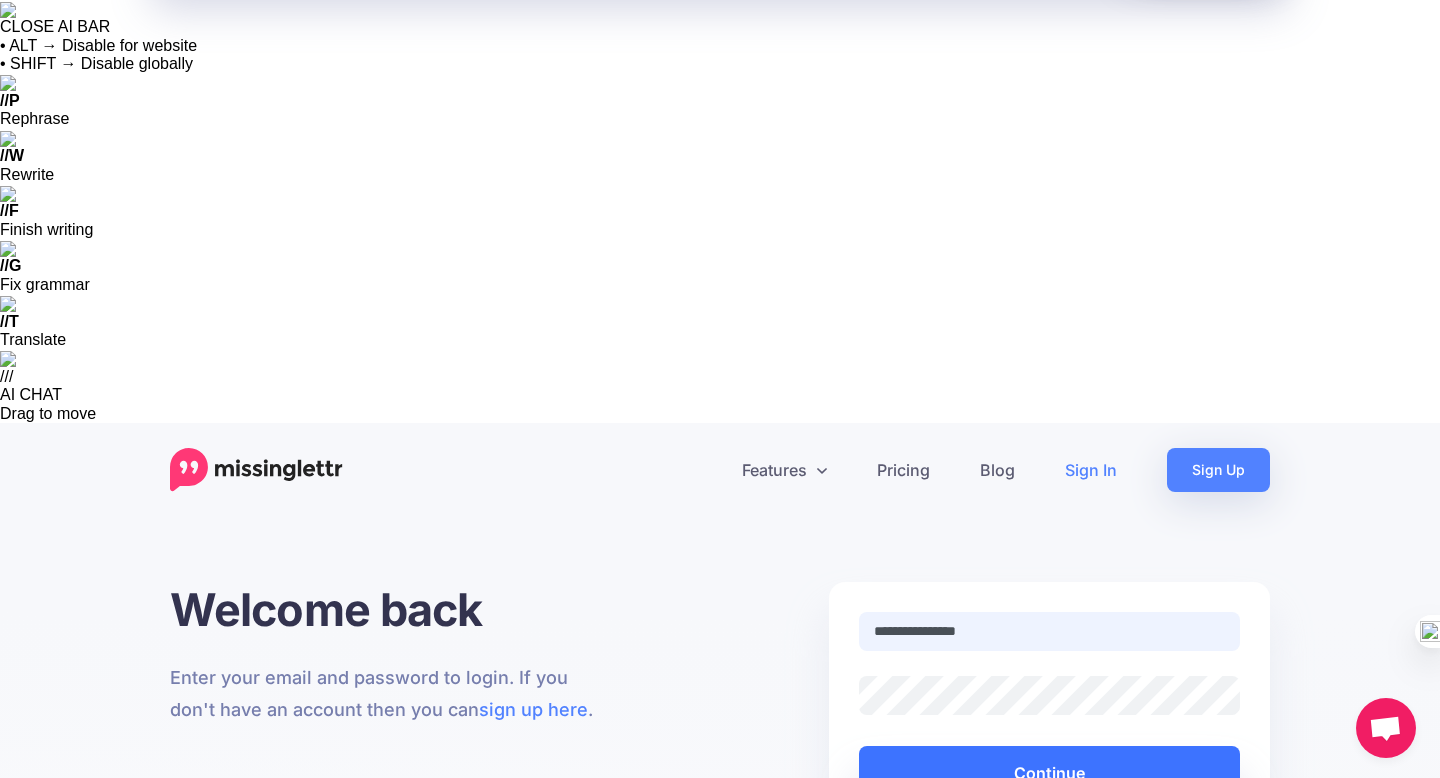 scroll, scrollTop: 0, scrollLeft: 0, axis: both 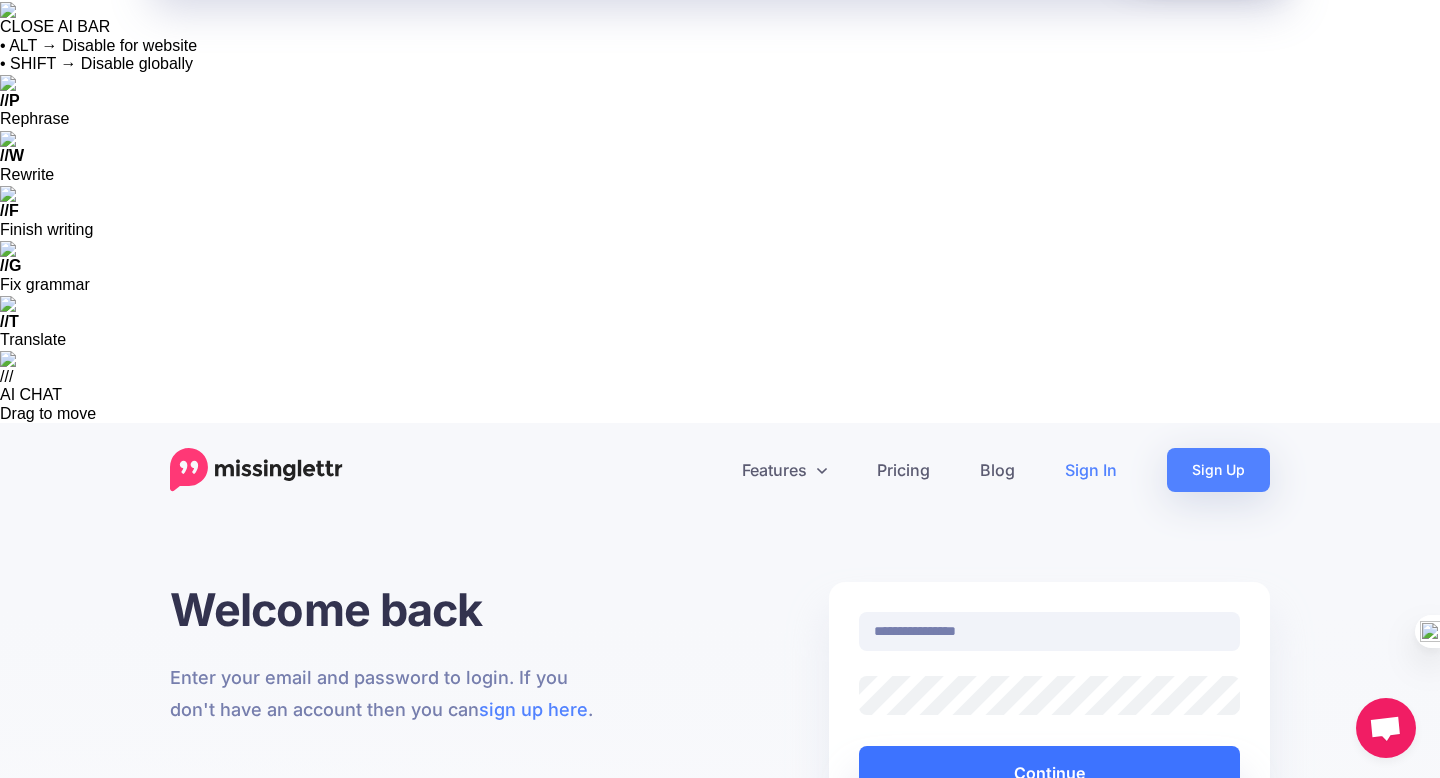 click on "Continue" at bounding box center [1049, 773] 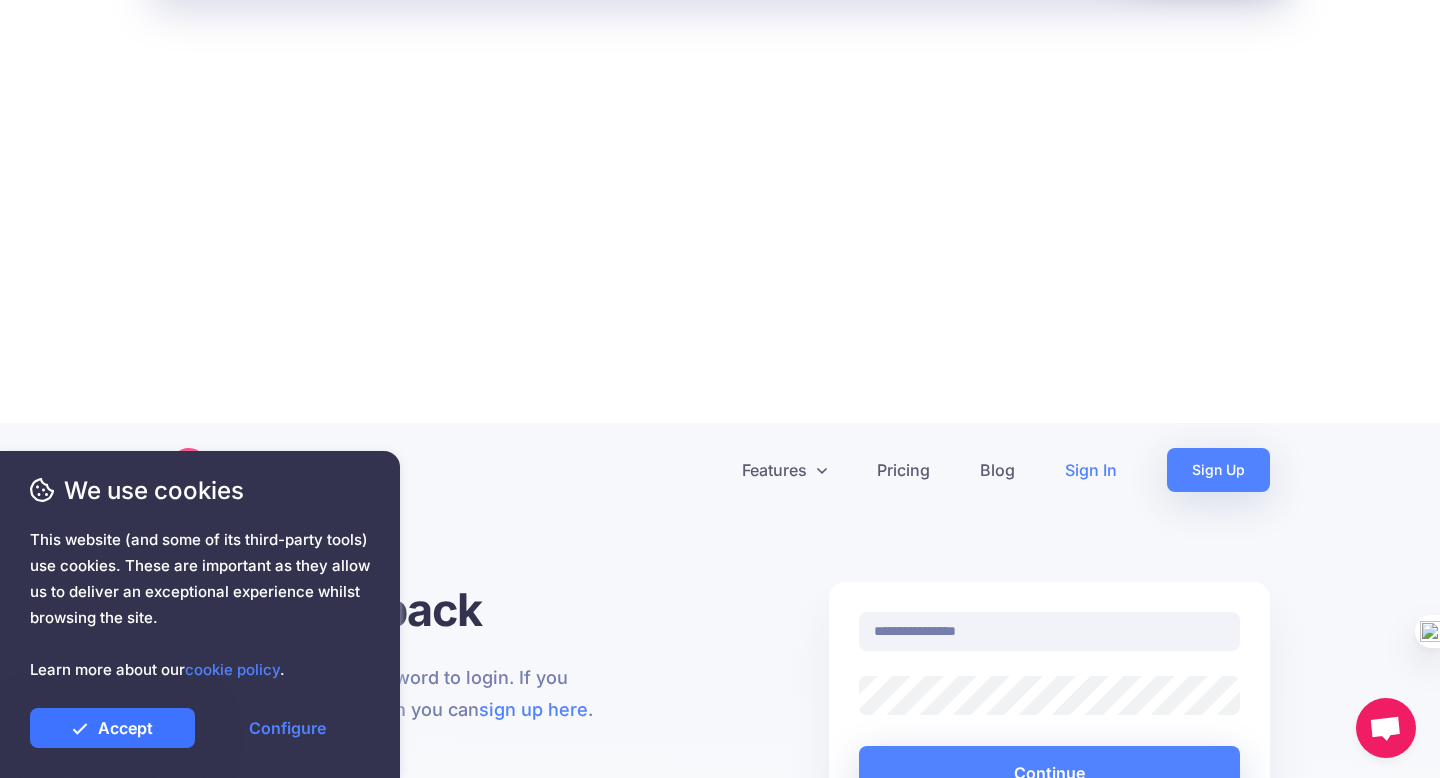 click on "Accept" at bounding box center [112, 728] 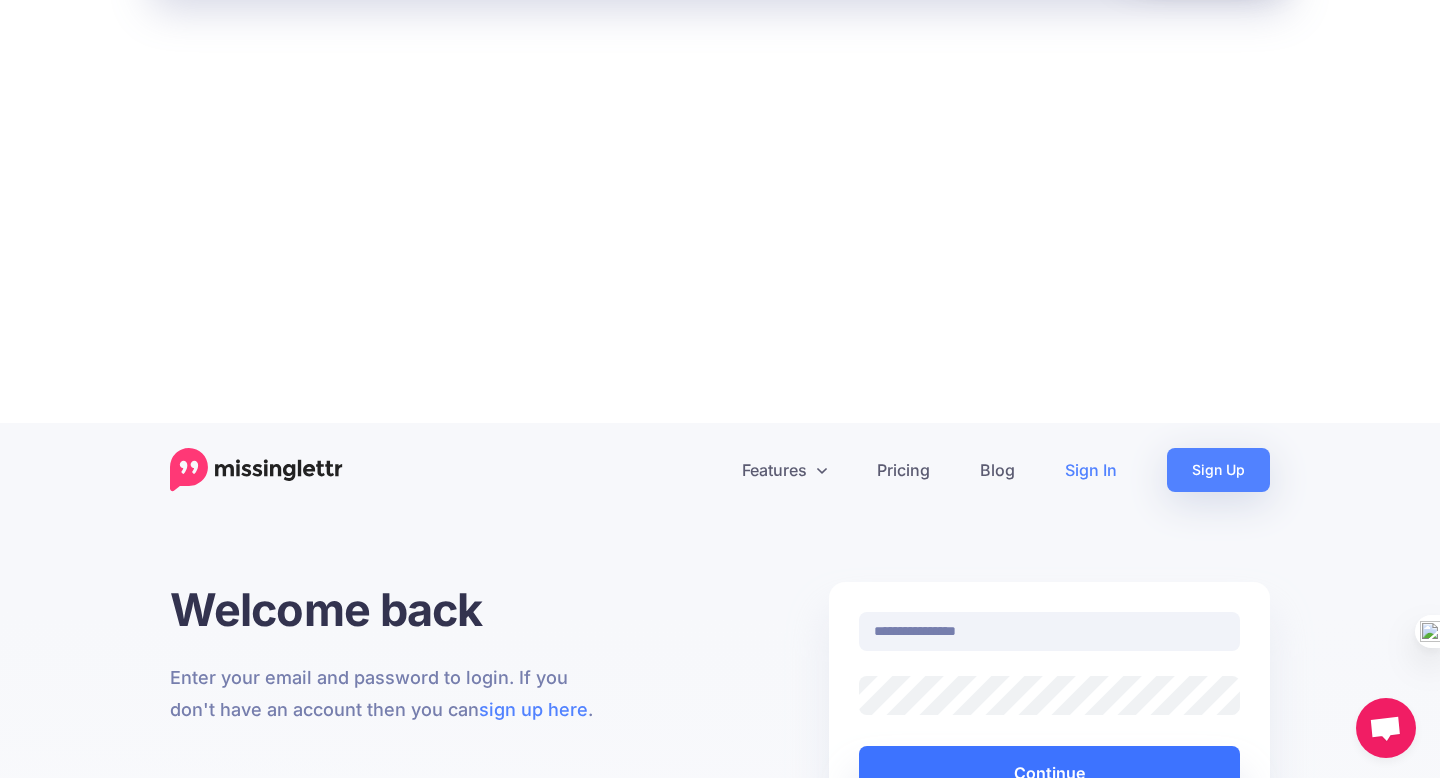 click on "Continue" at bounding box center (1049, 773) 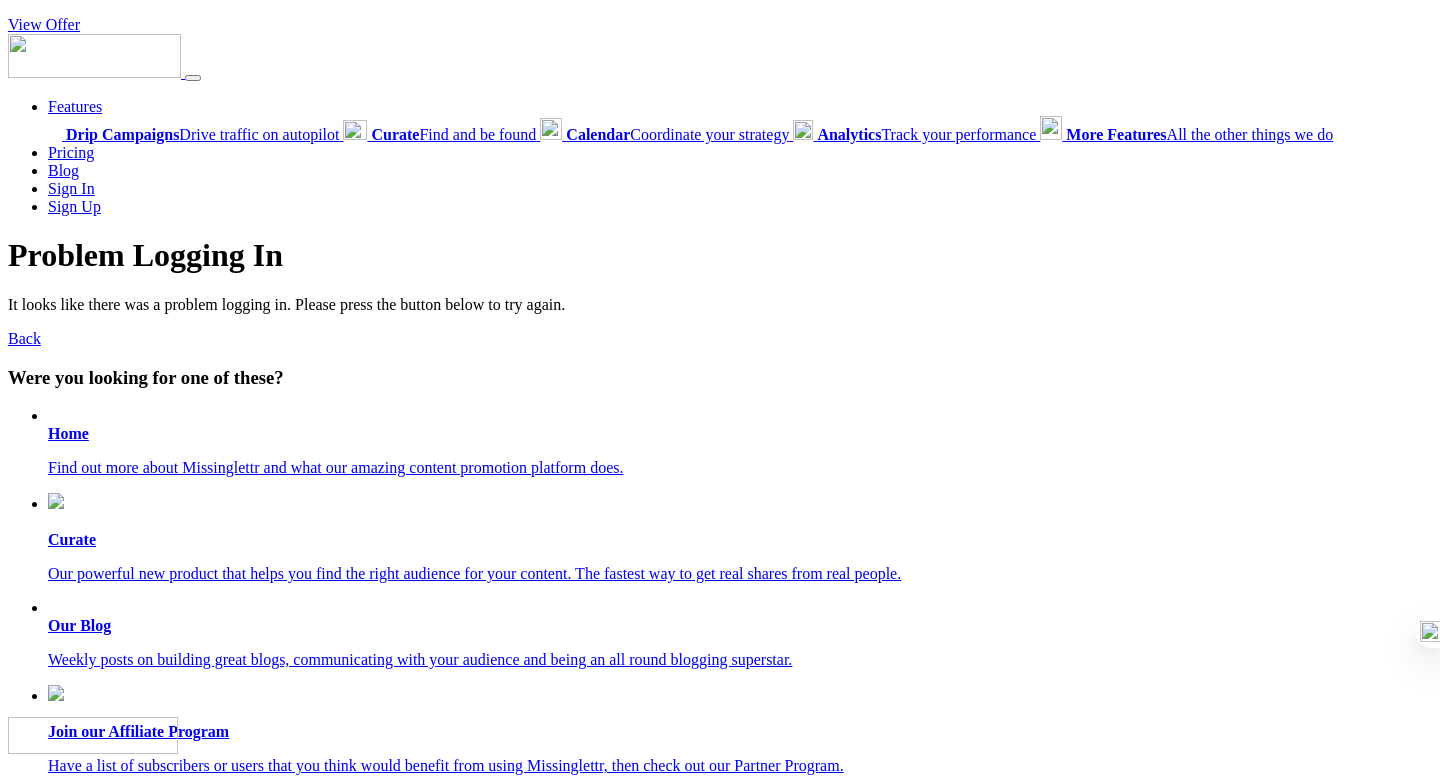 scroll, scrollTop: 0, scrollLeft: 0, axis: both 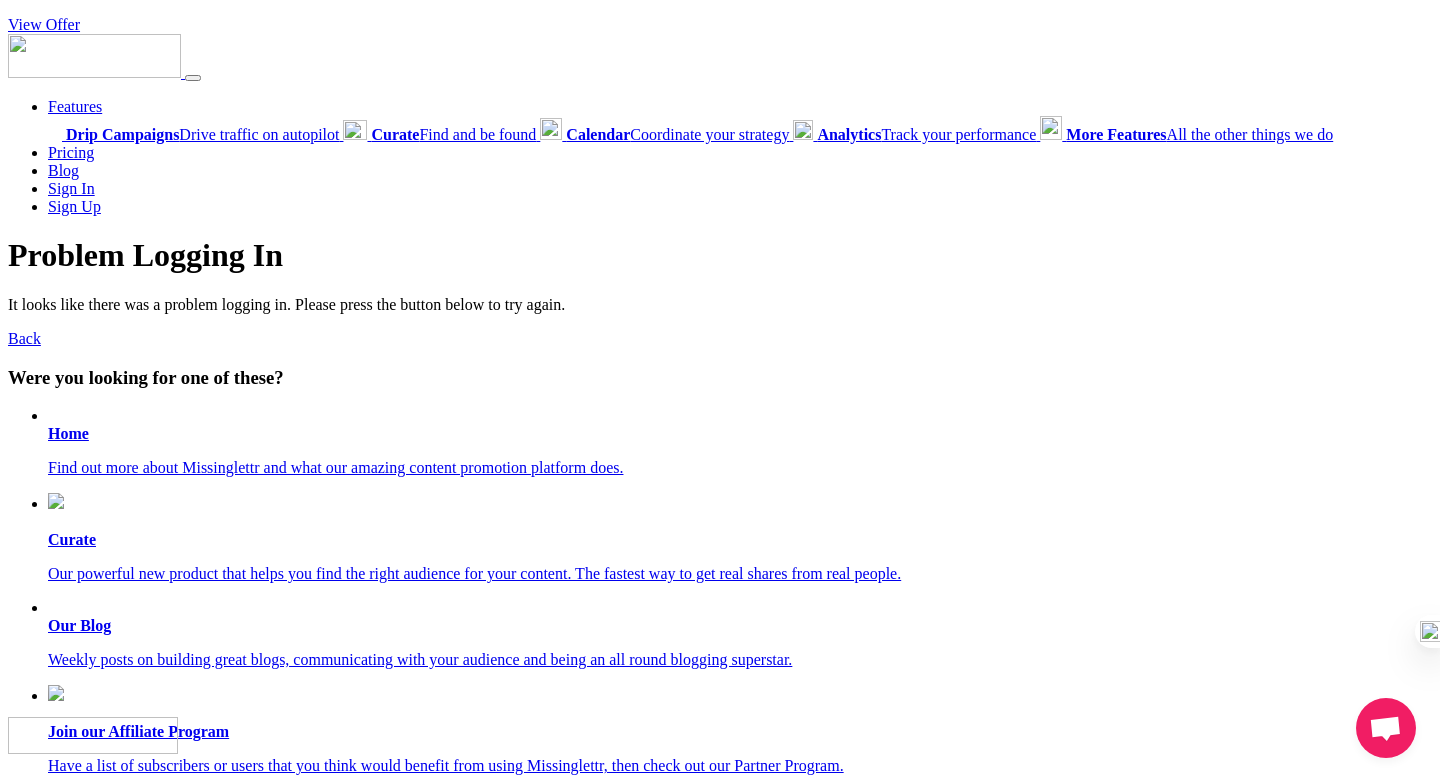click on "View Offer" at bounding box center [44, 24] 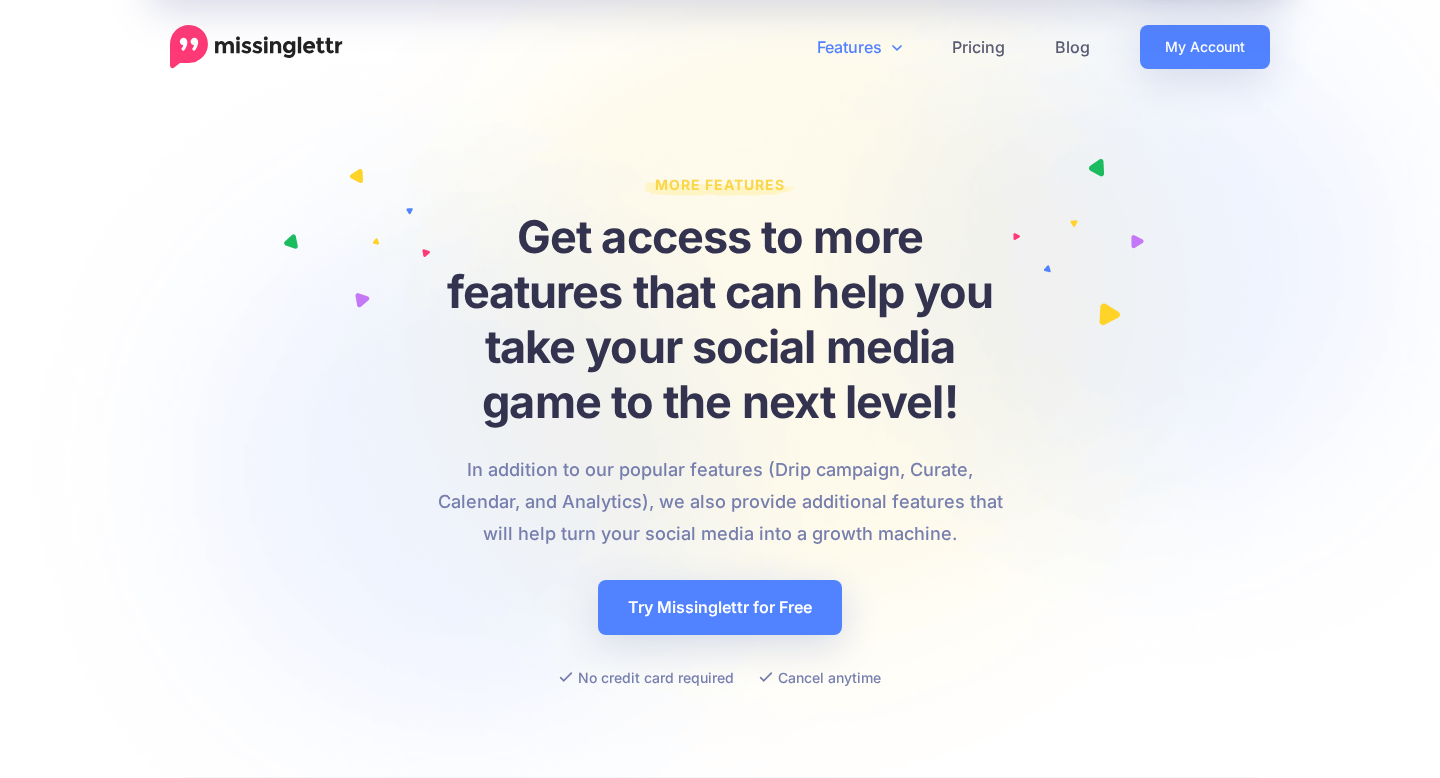 scroll, scrollTop: 0, scrollLeft: 0, axis: both 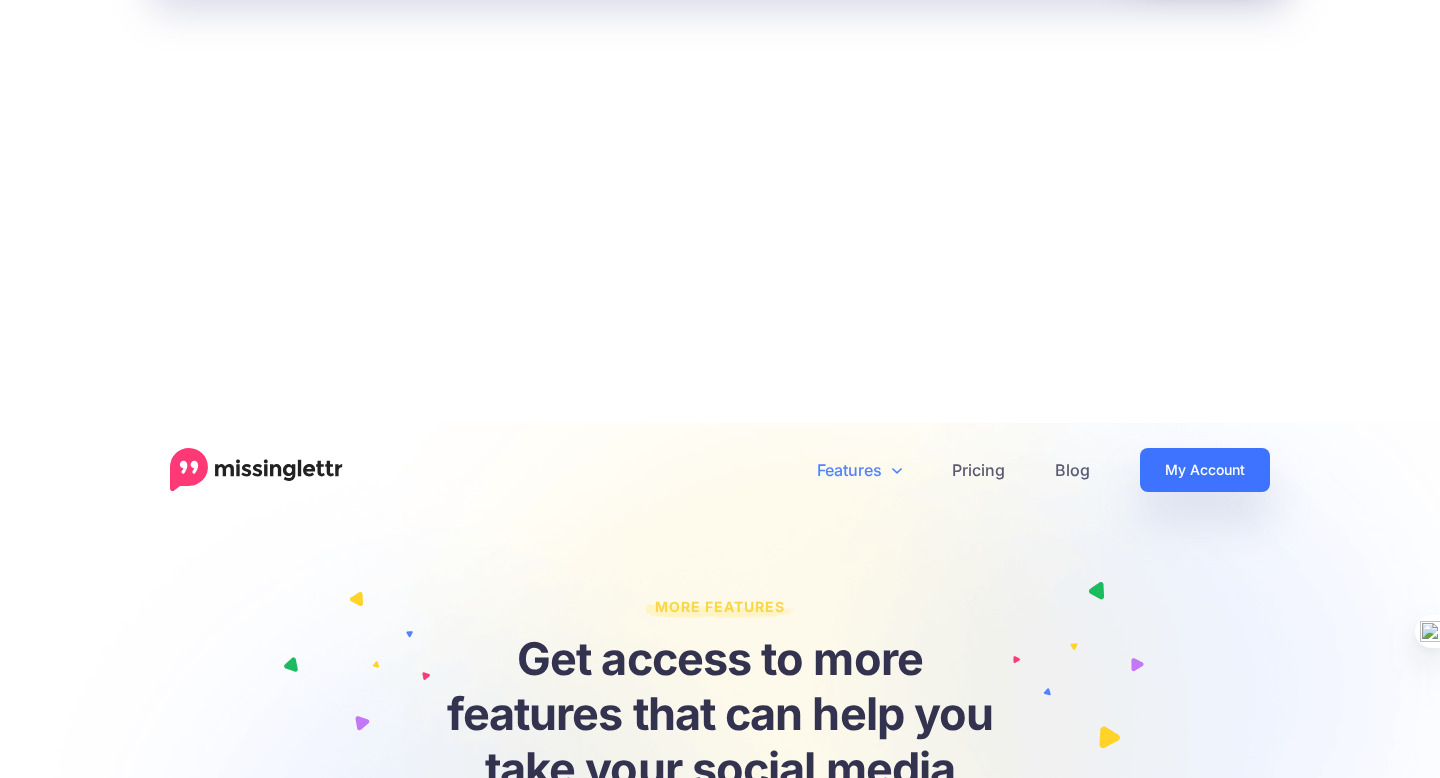 click on "My Account" at bounding box center [1205, 470] 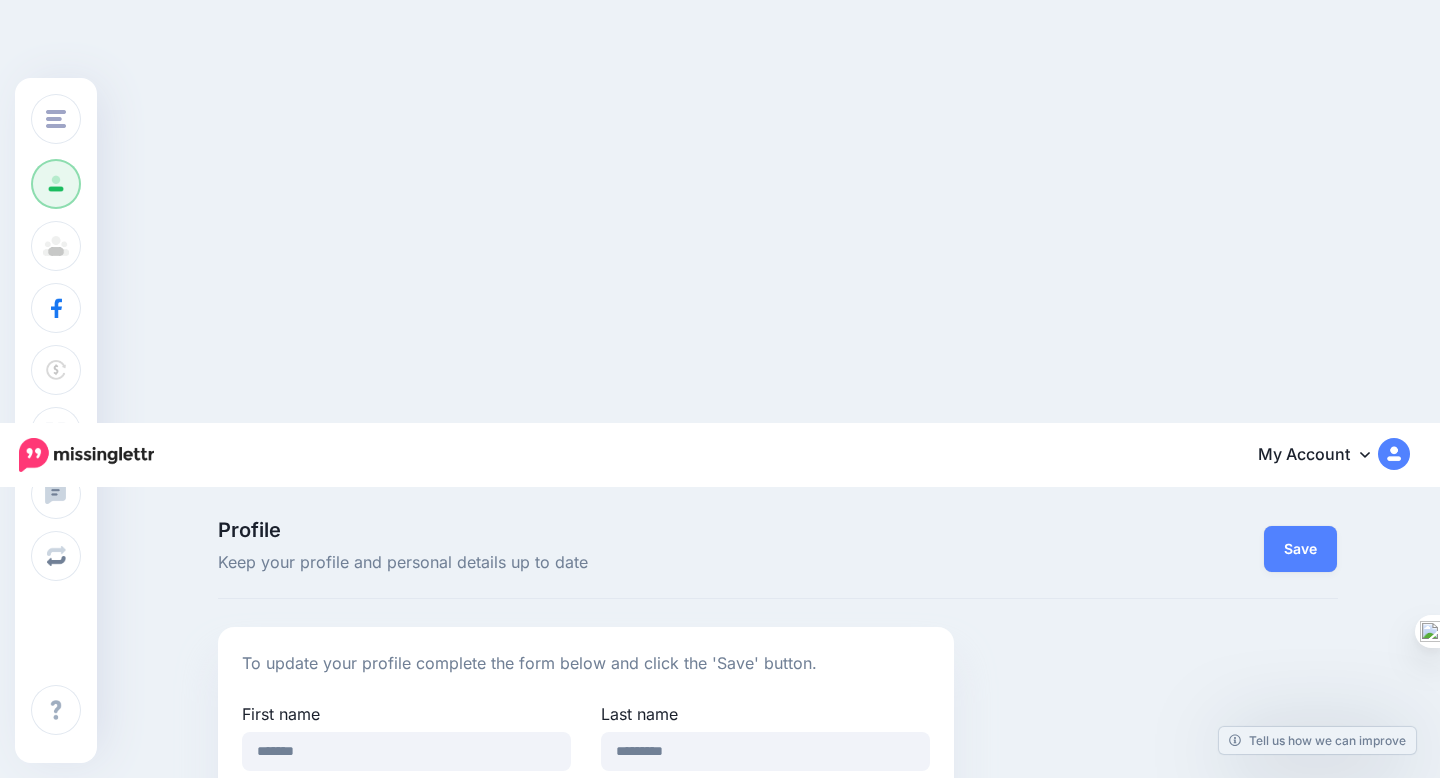 scroll, scrollTop: 0, scrollLeft: 0, axis: both 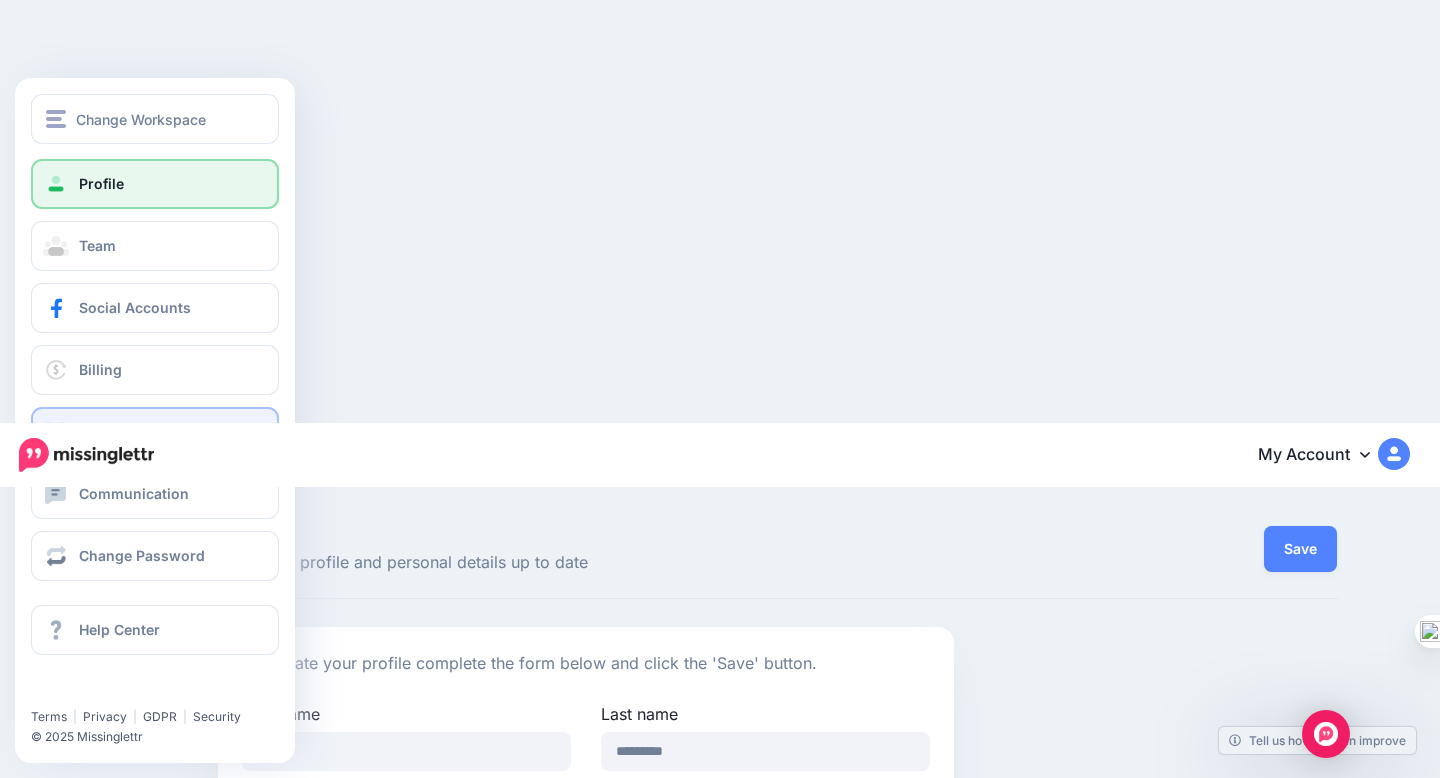click on "Stack Offer Code" at bounding box center (155, 432) 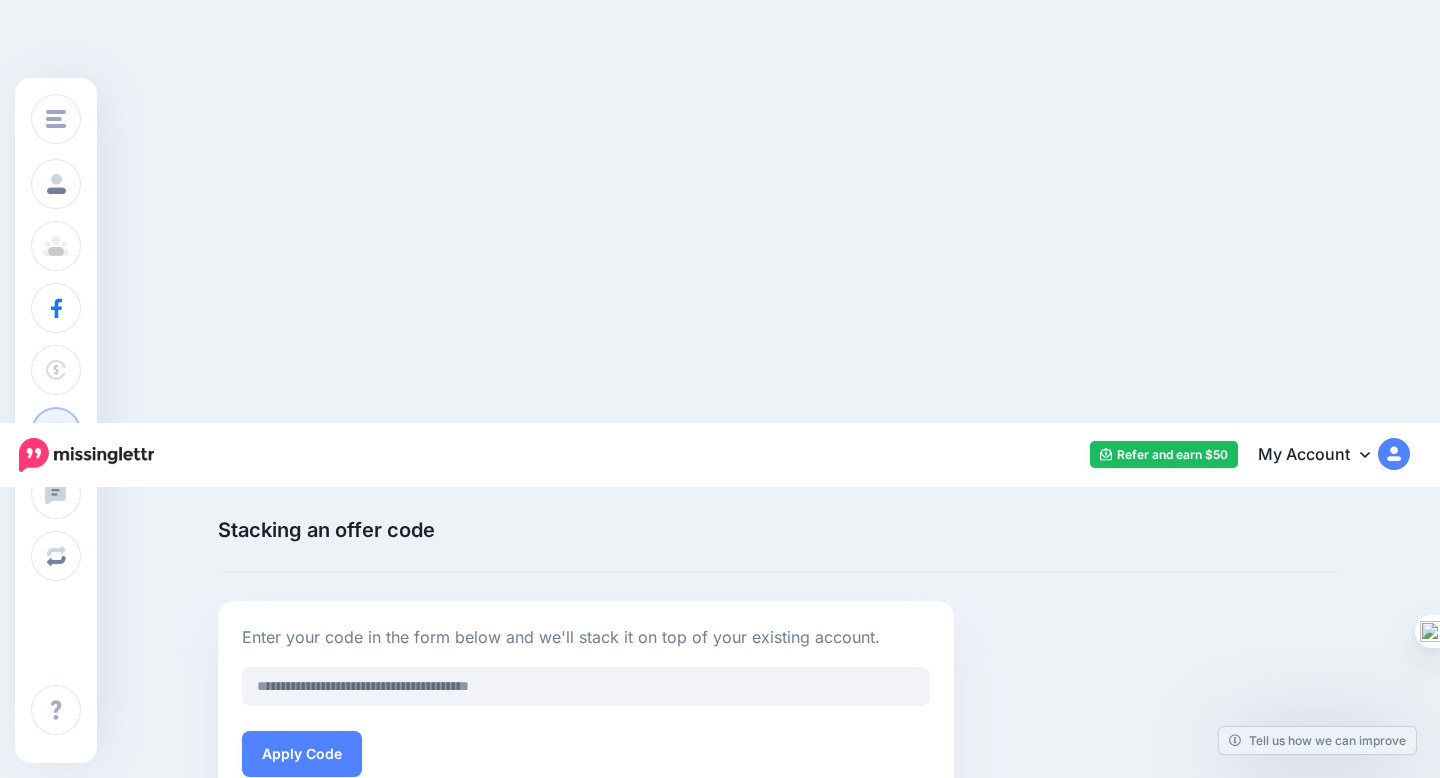 scroll, scrollTop: 0, scrollLeft: 0, axis: both 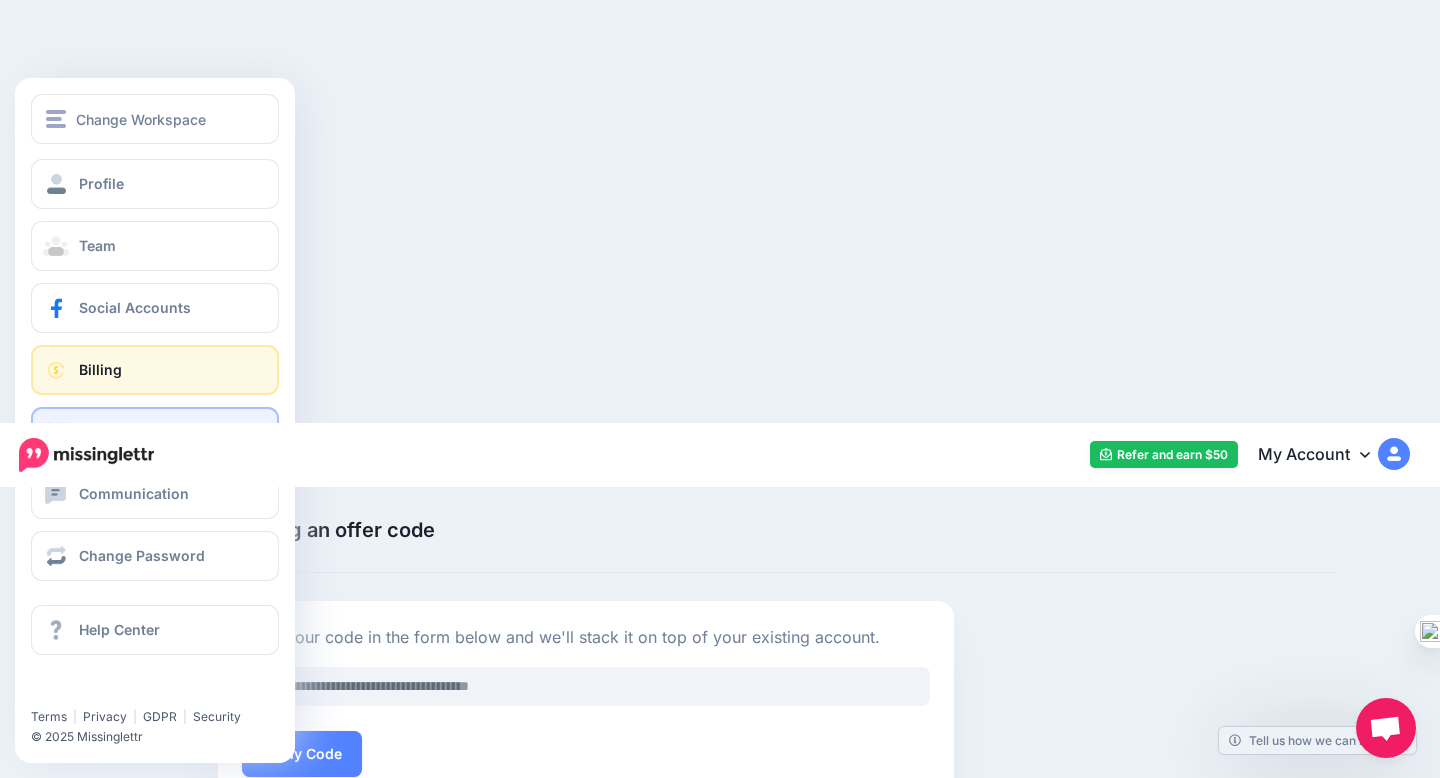 click on "Billing" at bounding box center [100, 369] 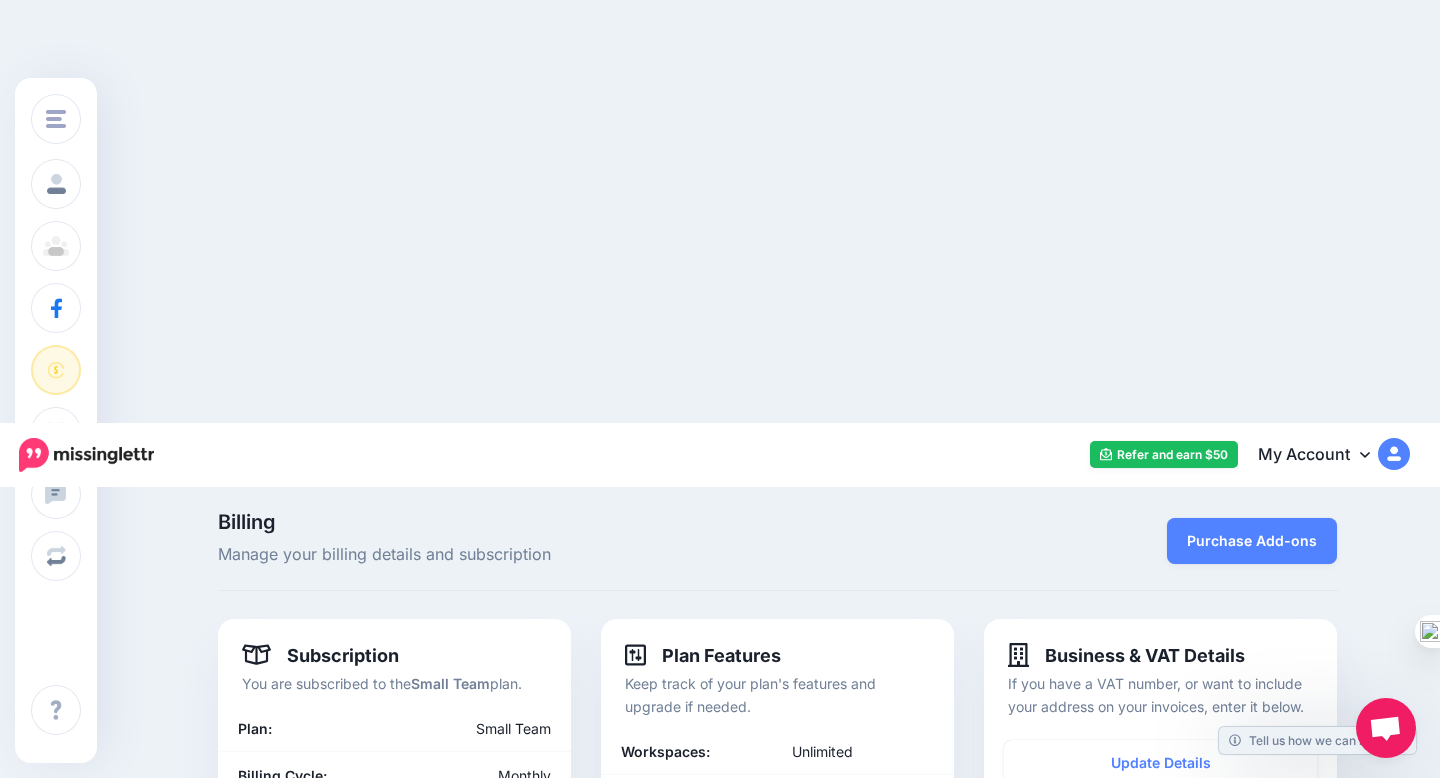 scroll, scrollTop: 0, scrollLeft: 0, axis: both 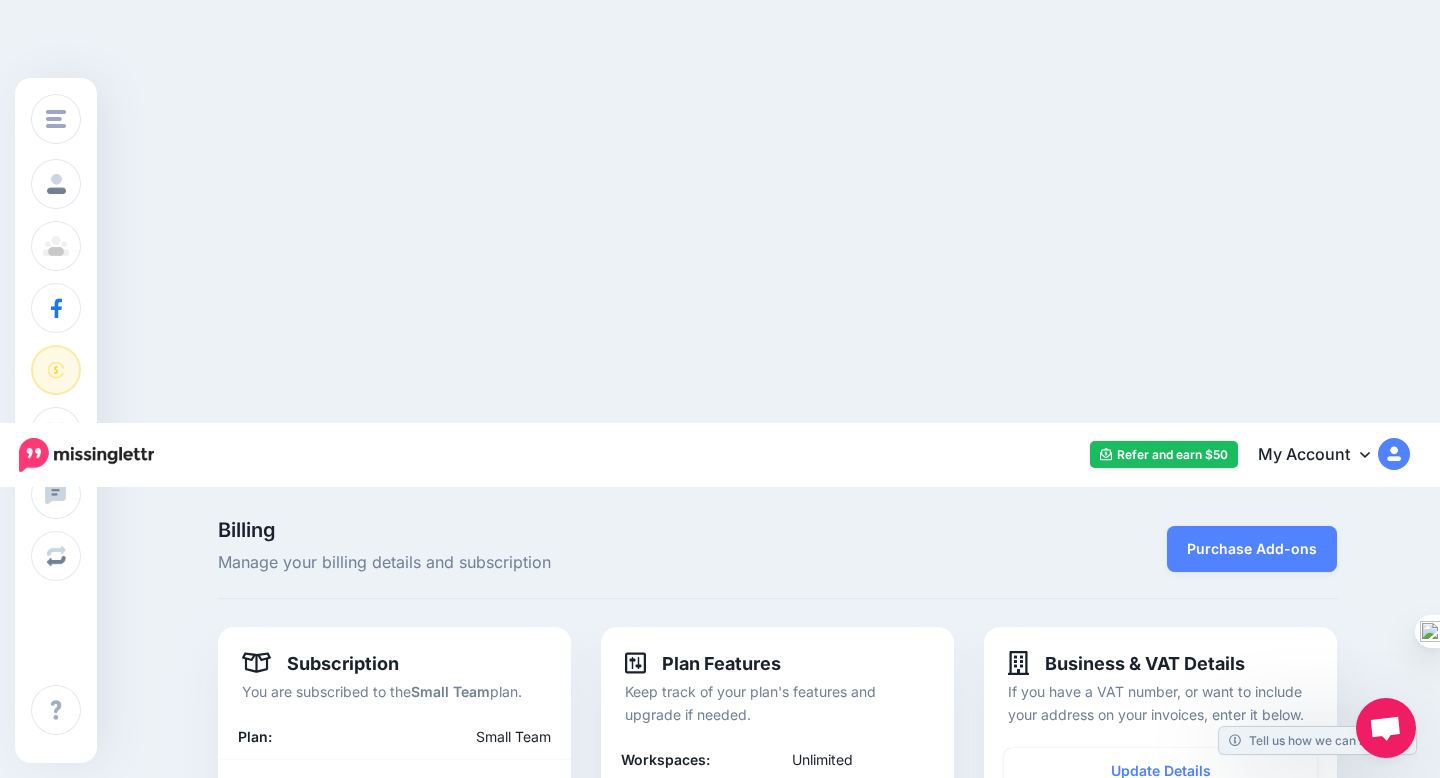 click at bounding box center (86, 455) 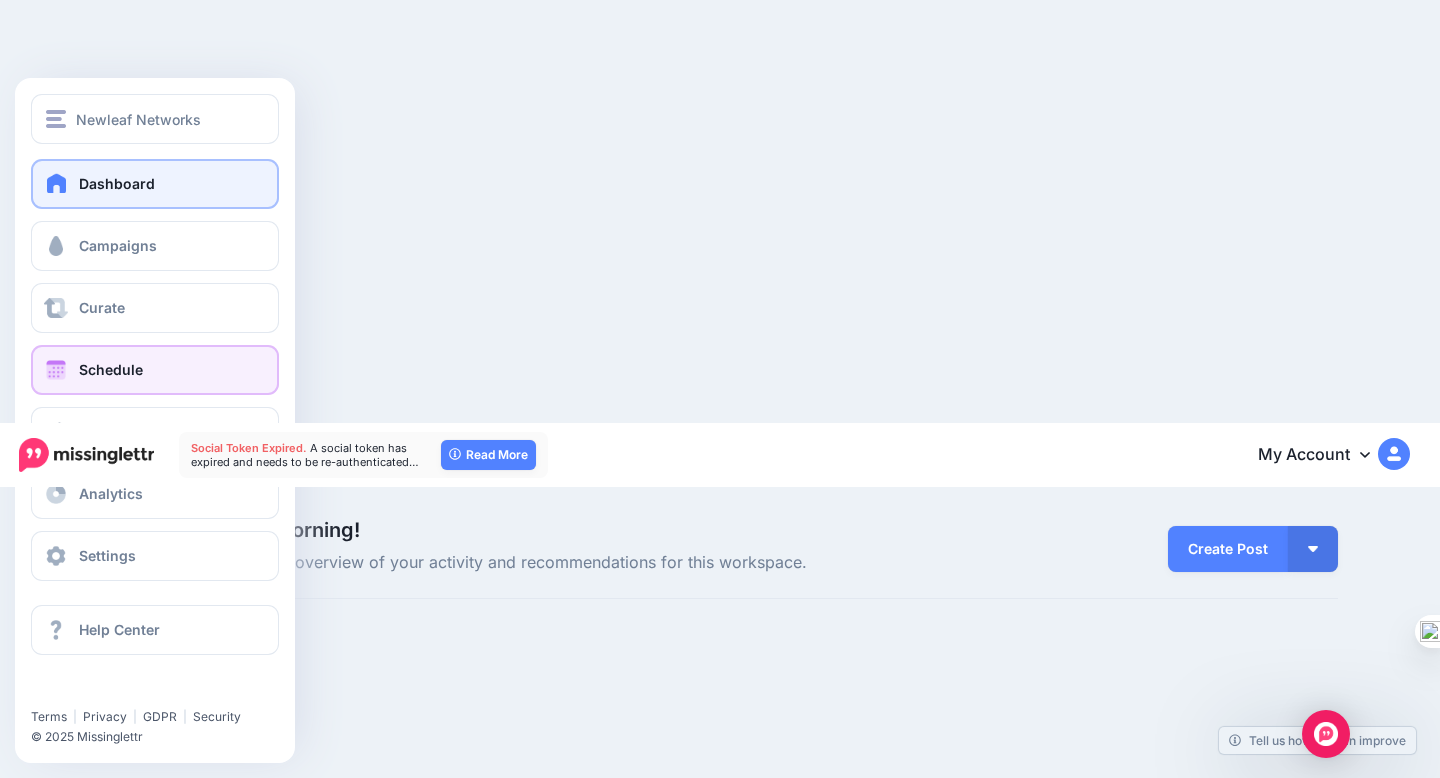 scroll, scrollTop: 0, scrollLeft: 0, axis: both 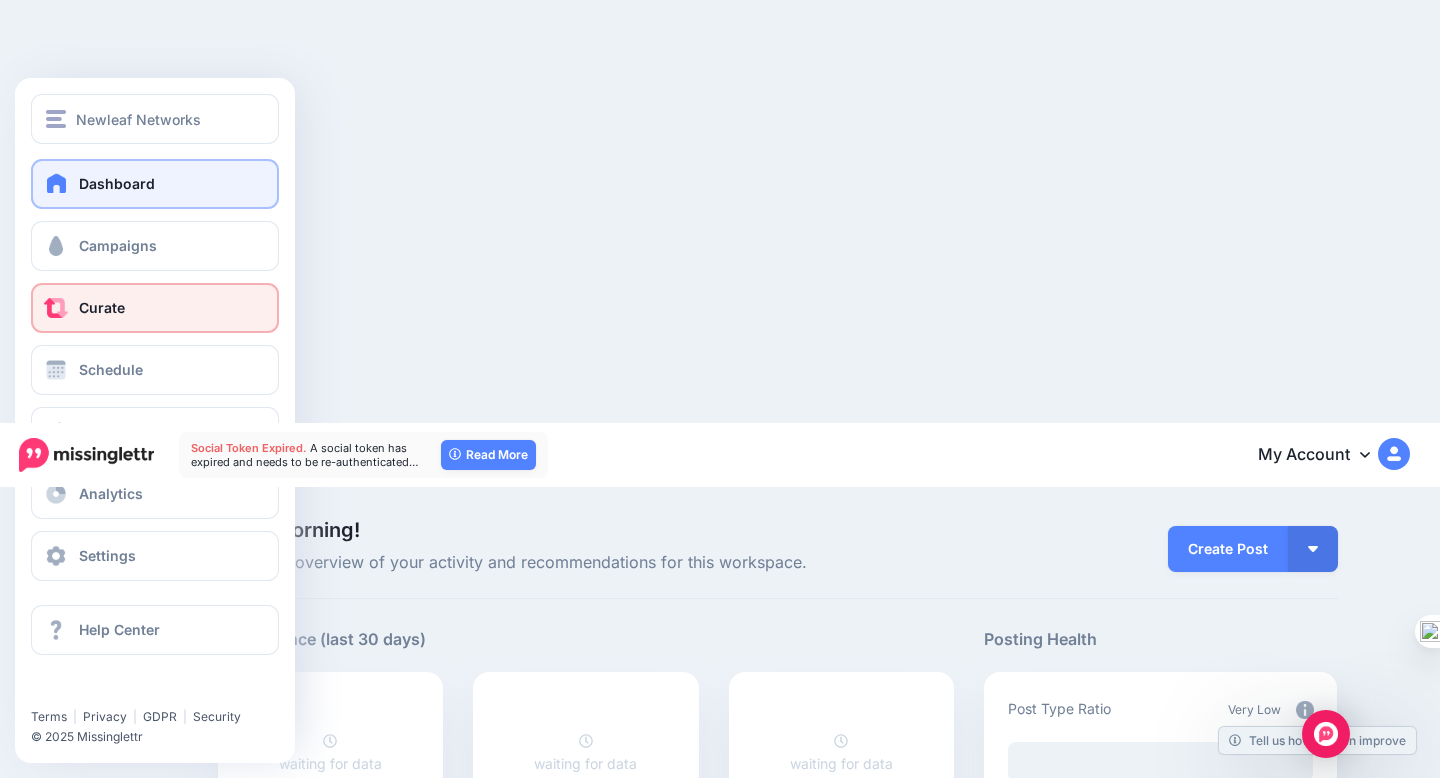 click on "Curate" at bounding box center (102, 307) 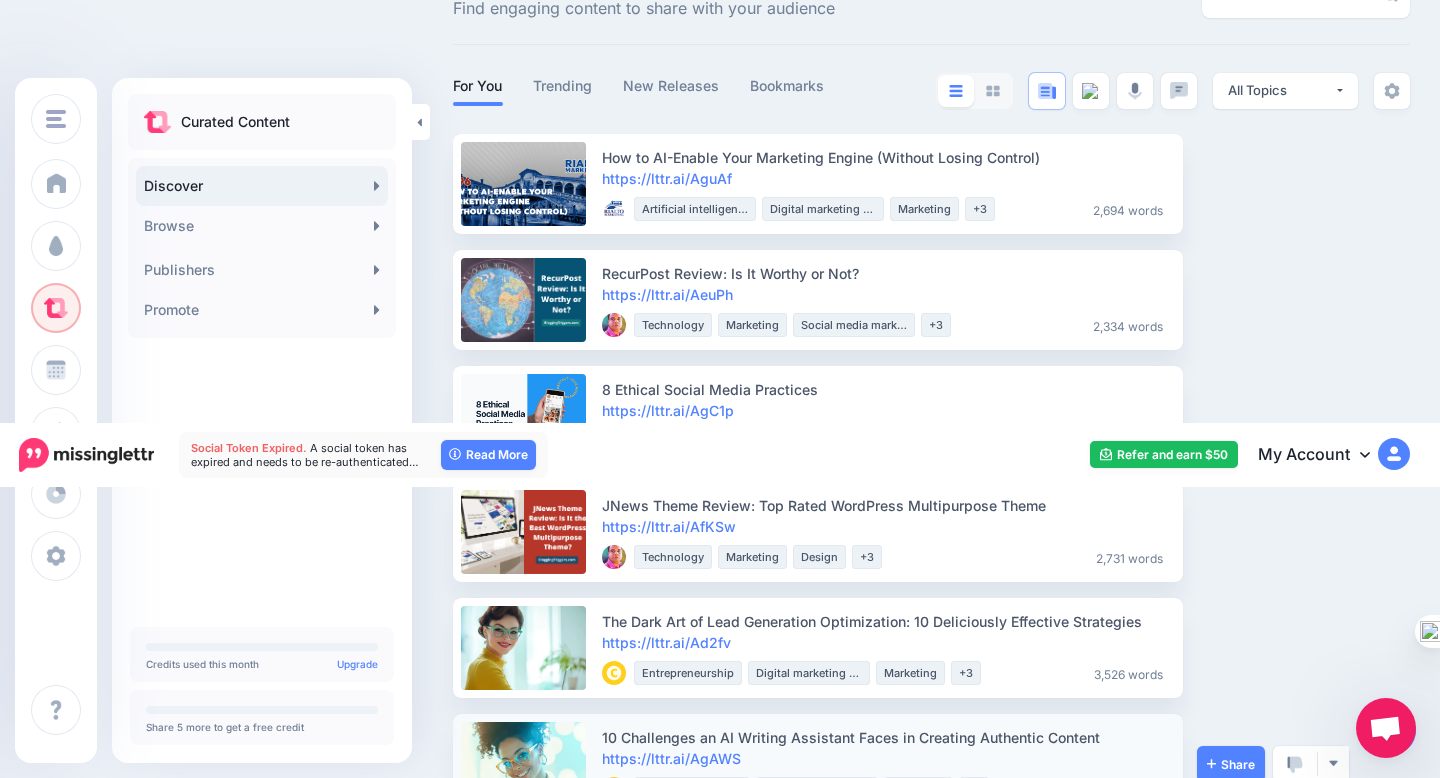 scroll, scrollTop: 558, scrollLeft: 0, axis: vertical 